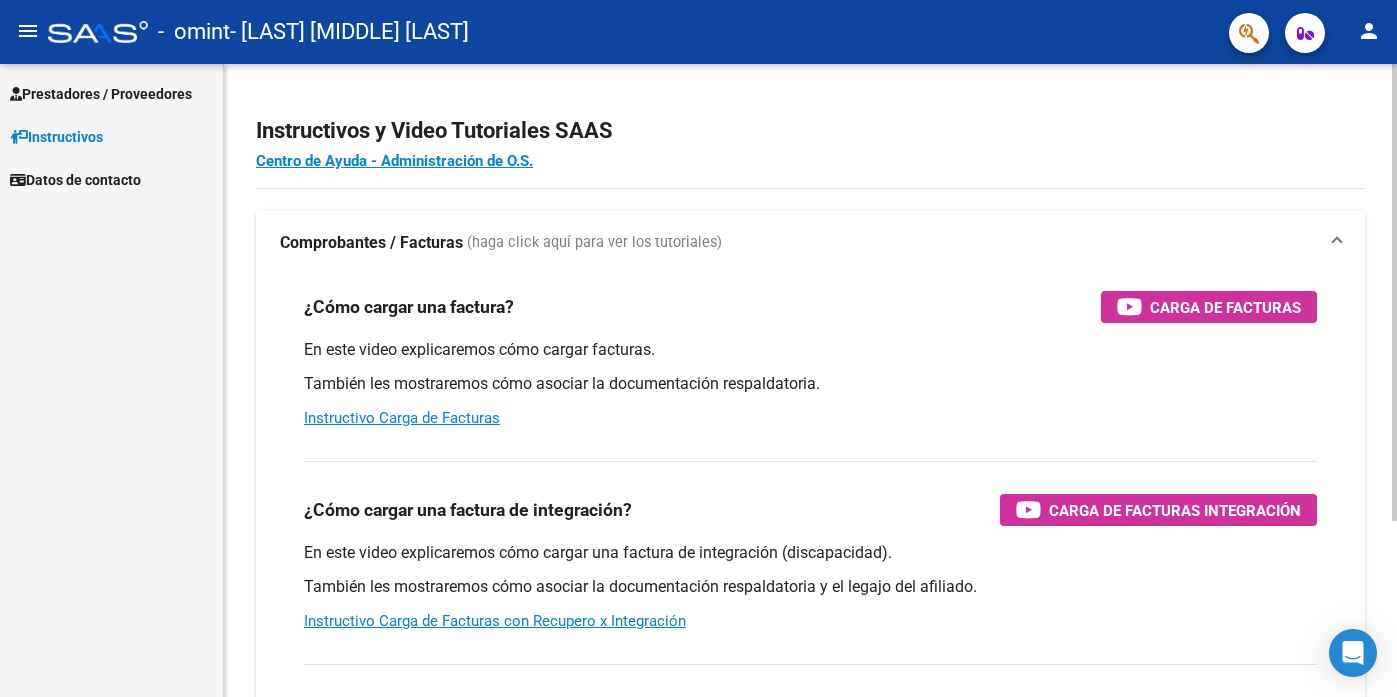 scroll, scrollTop: 0, scrollLeft: 0, axis: both 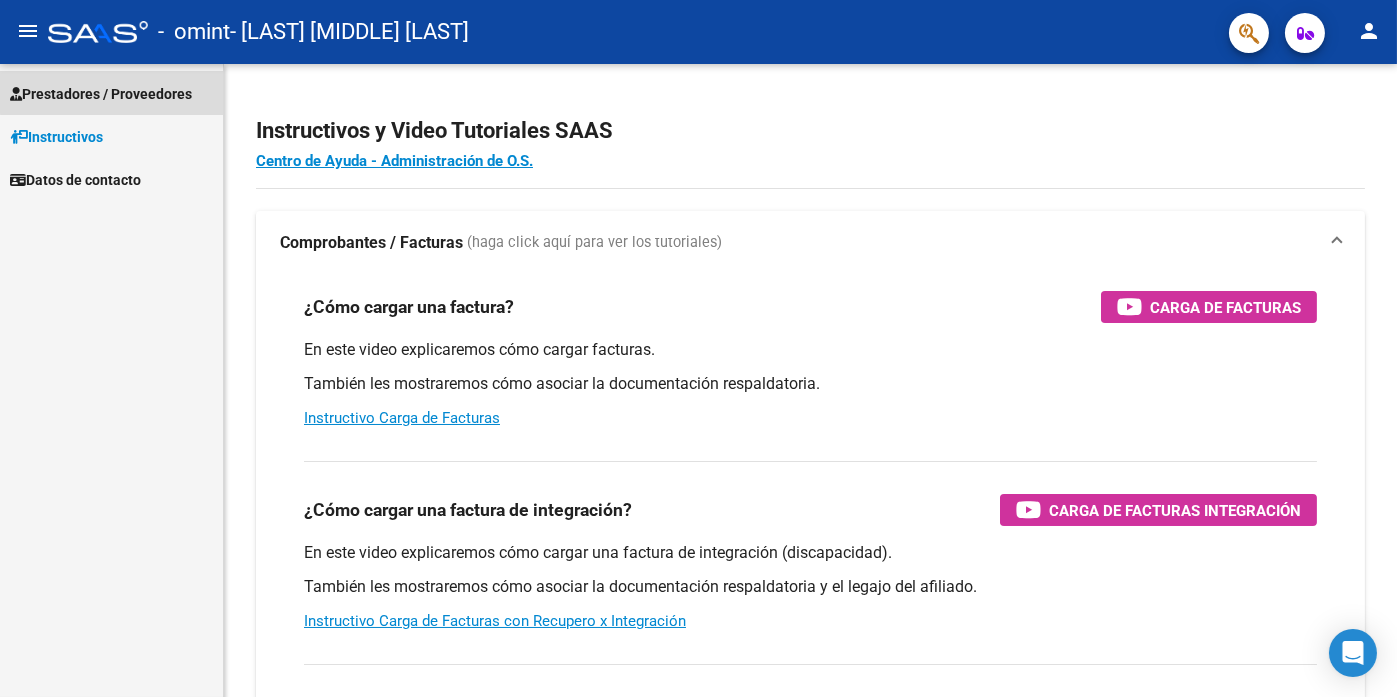 click on "Prestadores / Proveedores" at bounding box center (101, 94) 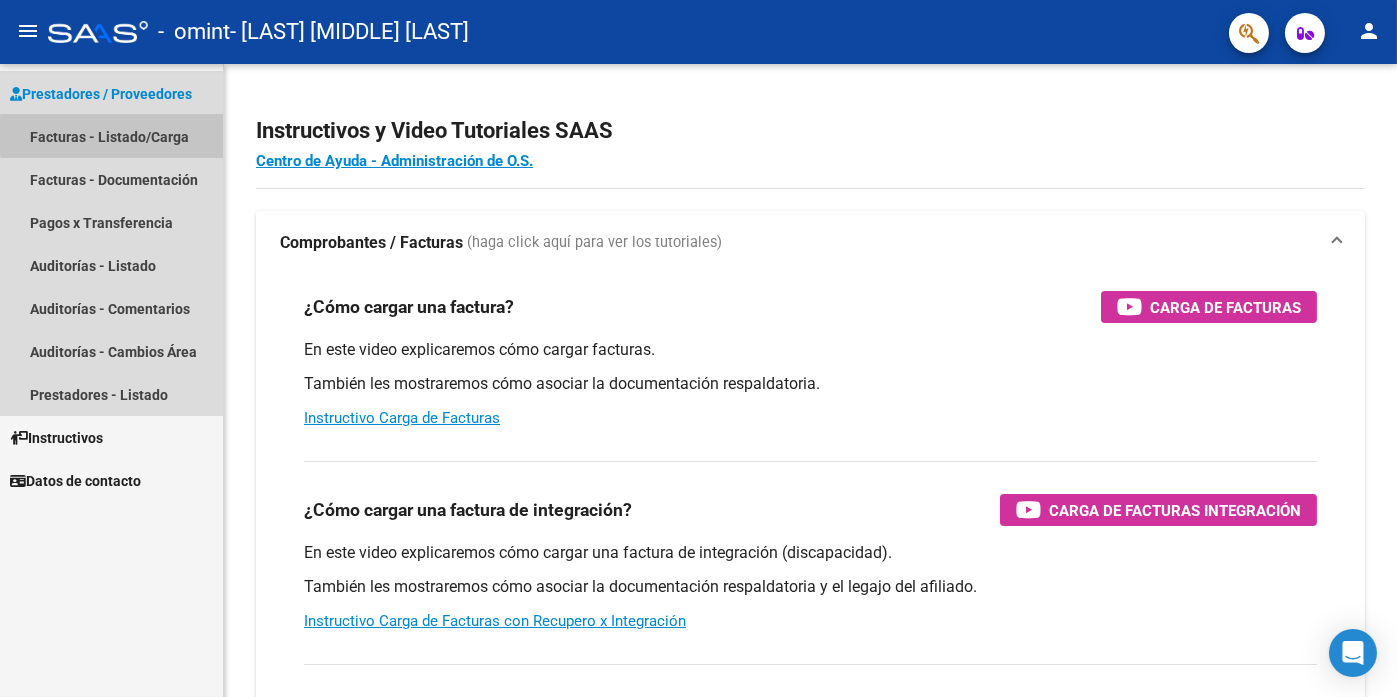 click on "Facturas - Listado/Carga" at bounding box center (111, 136) 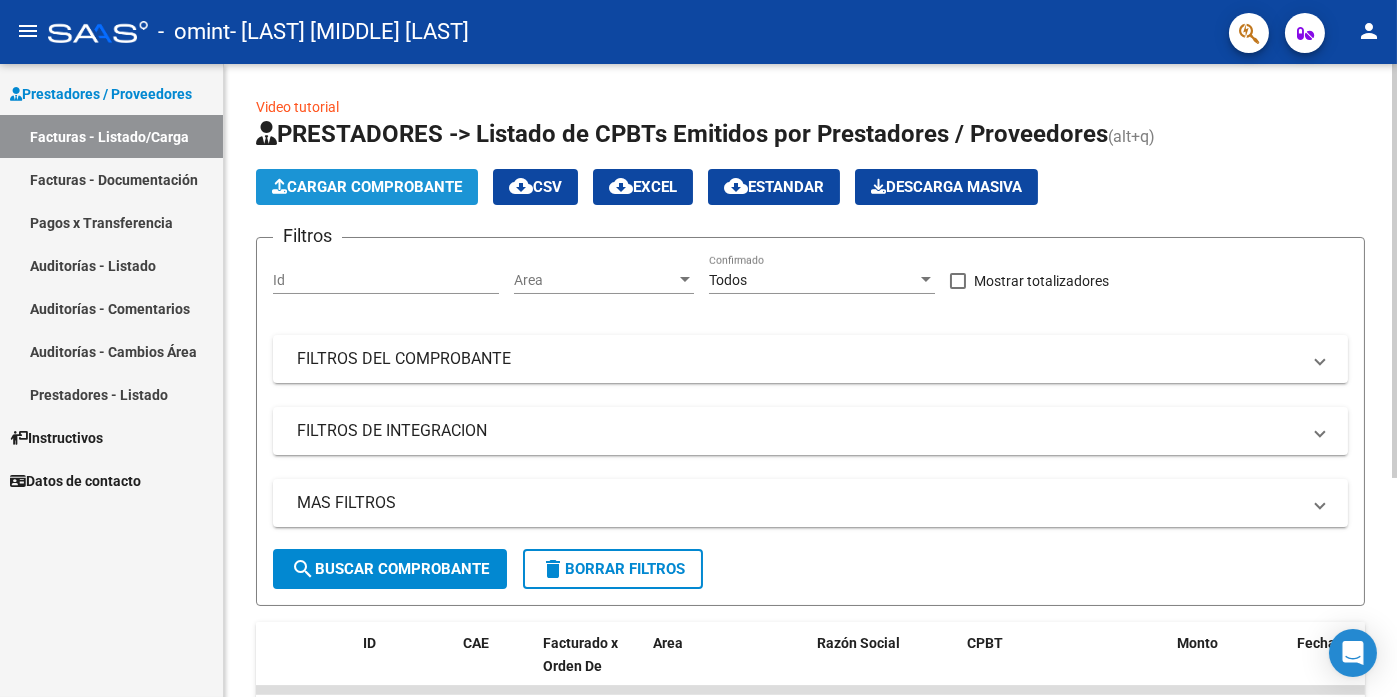 click on "Cargar Comprobante" 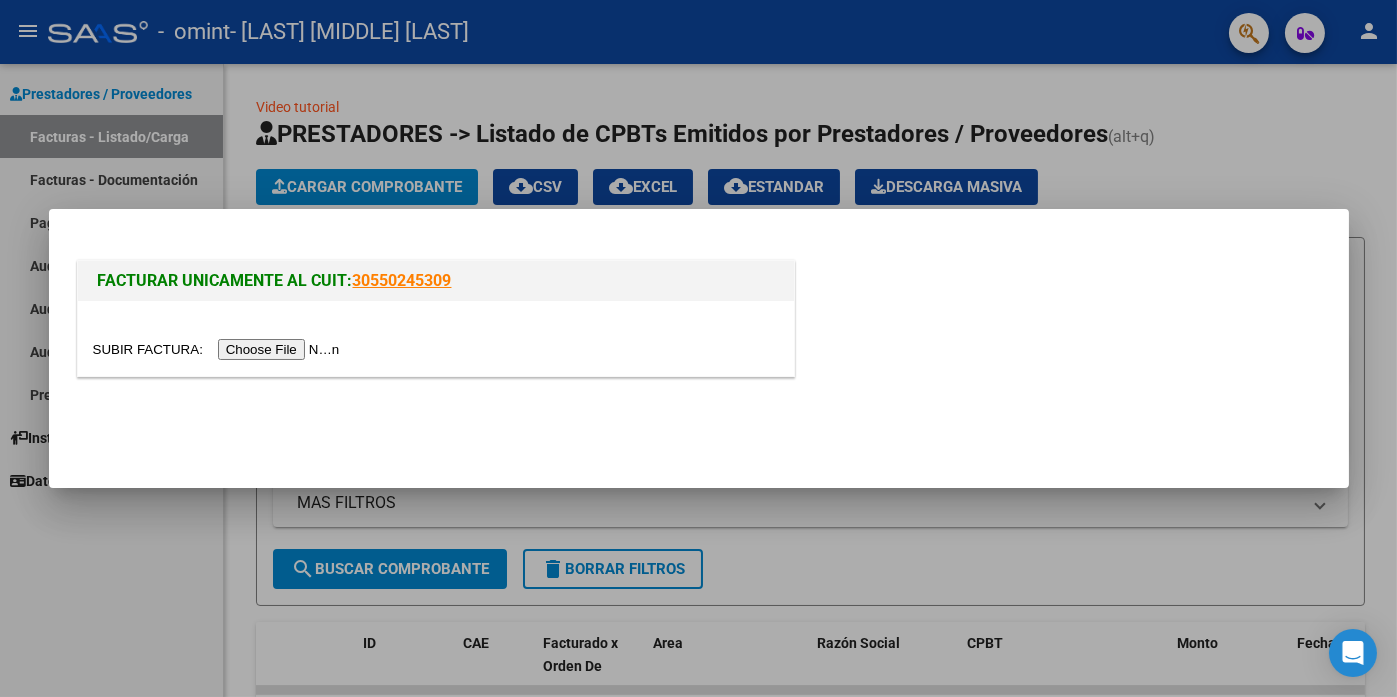 click at bounding box center [219, 349] 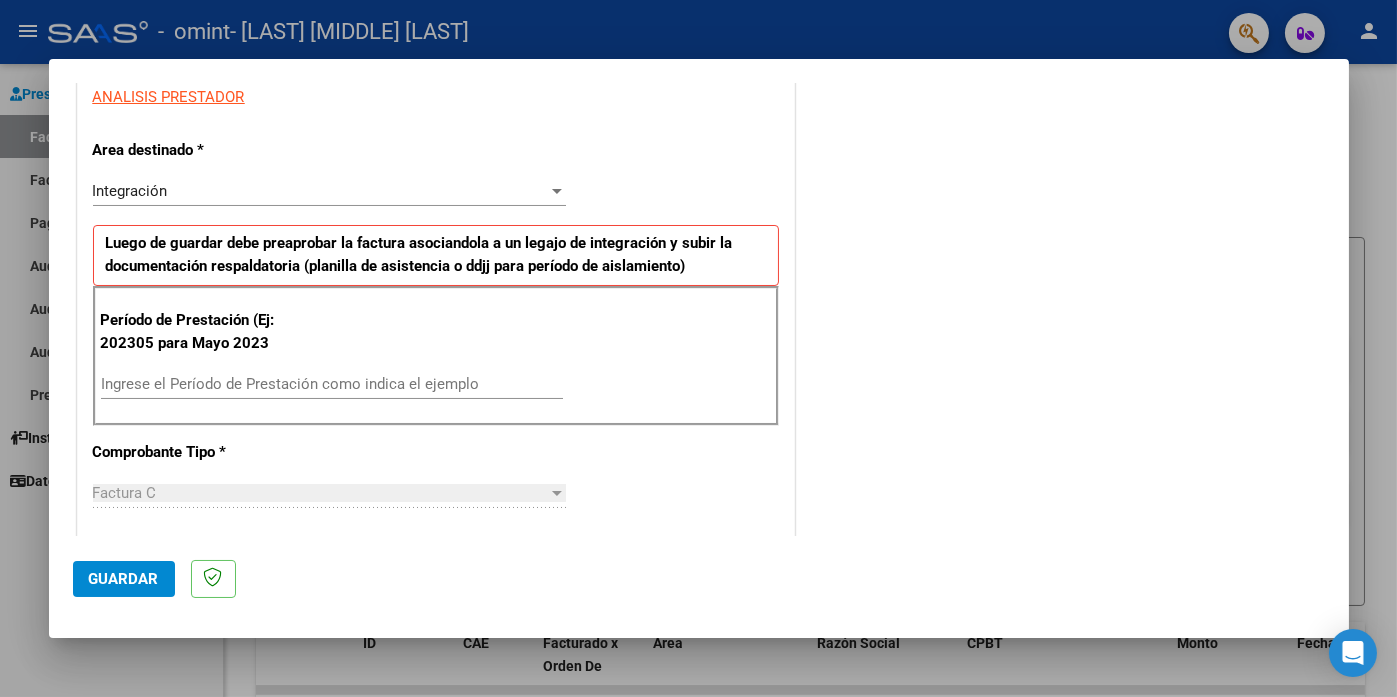 scroll, scrollTop: 400, scrollLeft: 0, axis: vertical 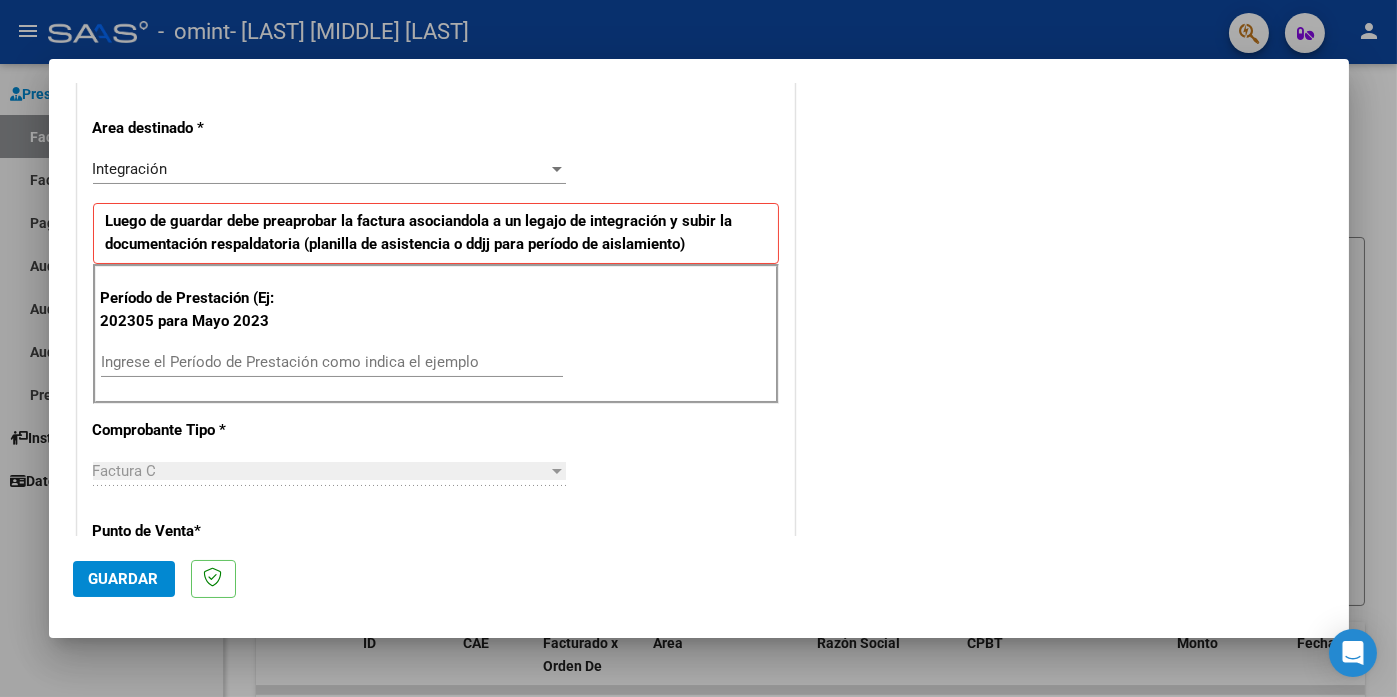 click on "Ingrese el Período de Prestación como indica el ejemplo" at bounding box center [332, 362] 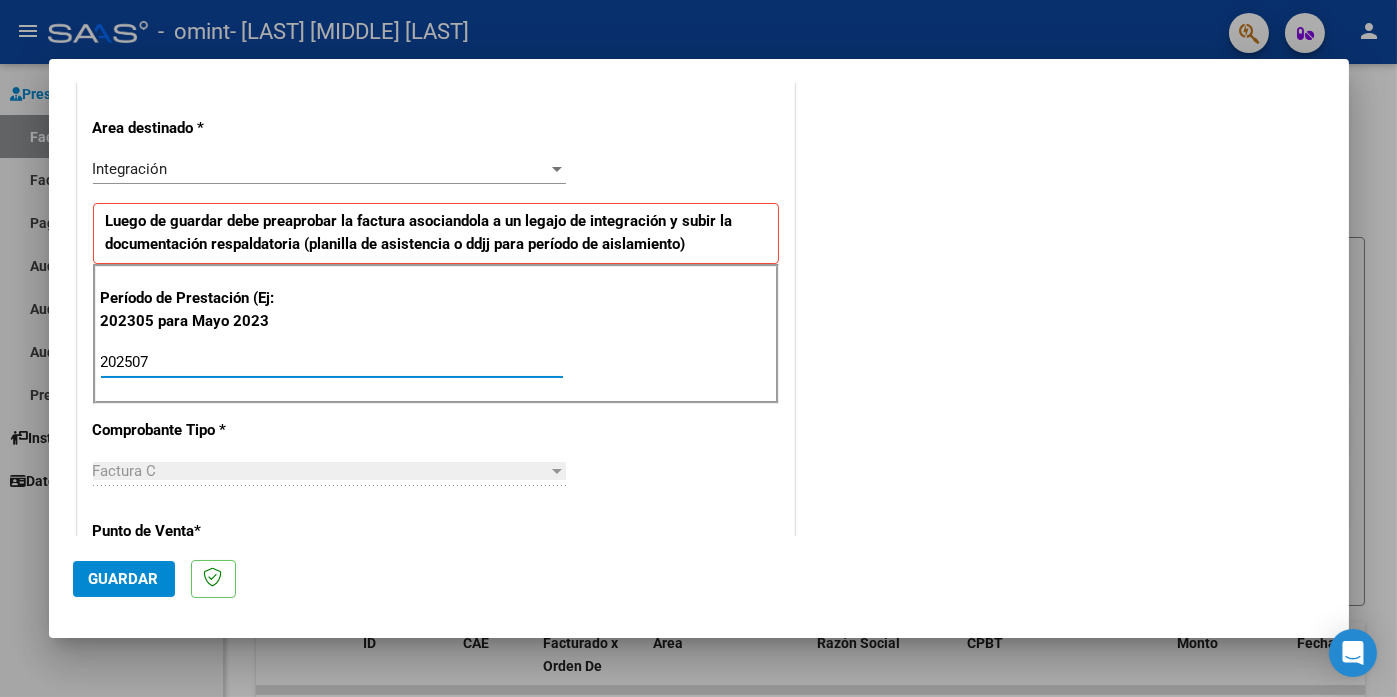 type on "202507" 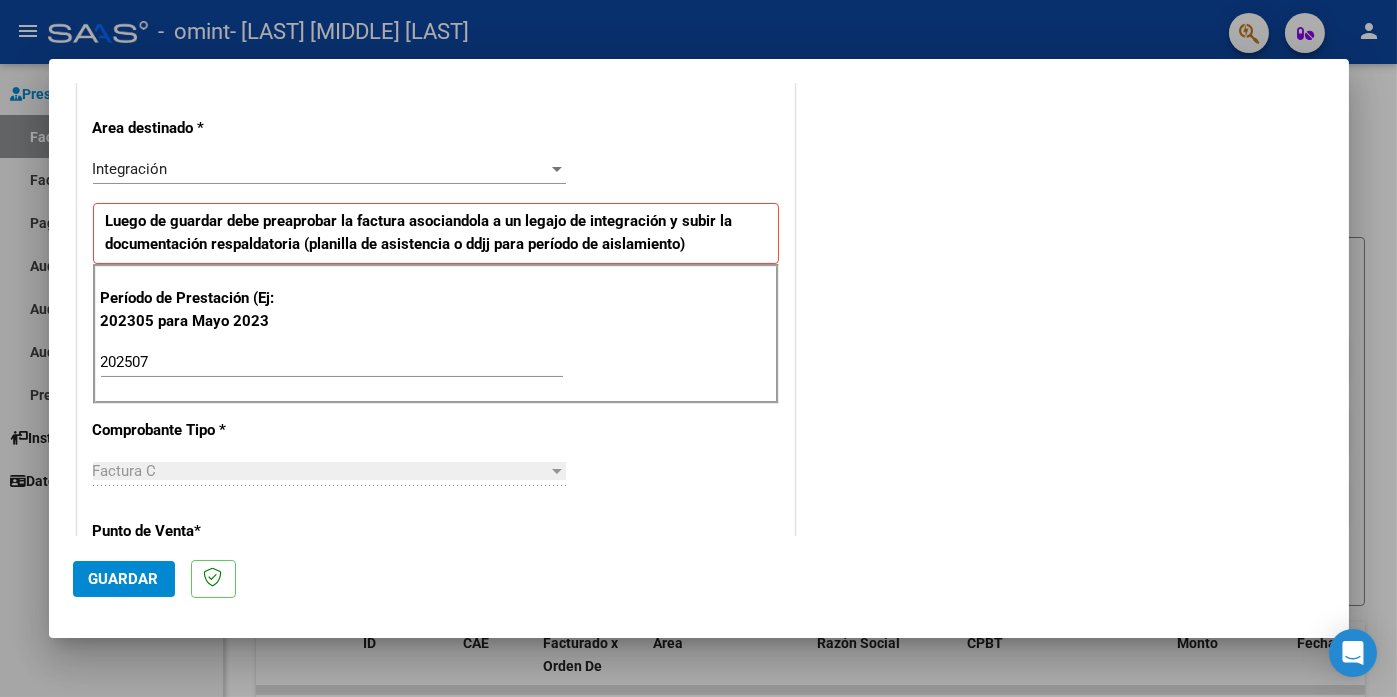 click on "Factura C" at bounding box center (125, 471) 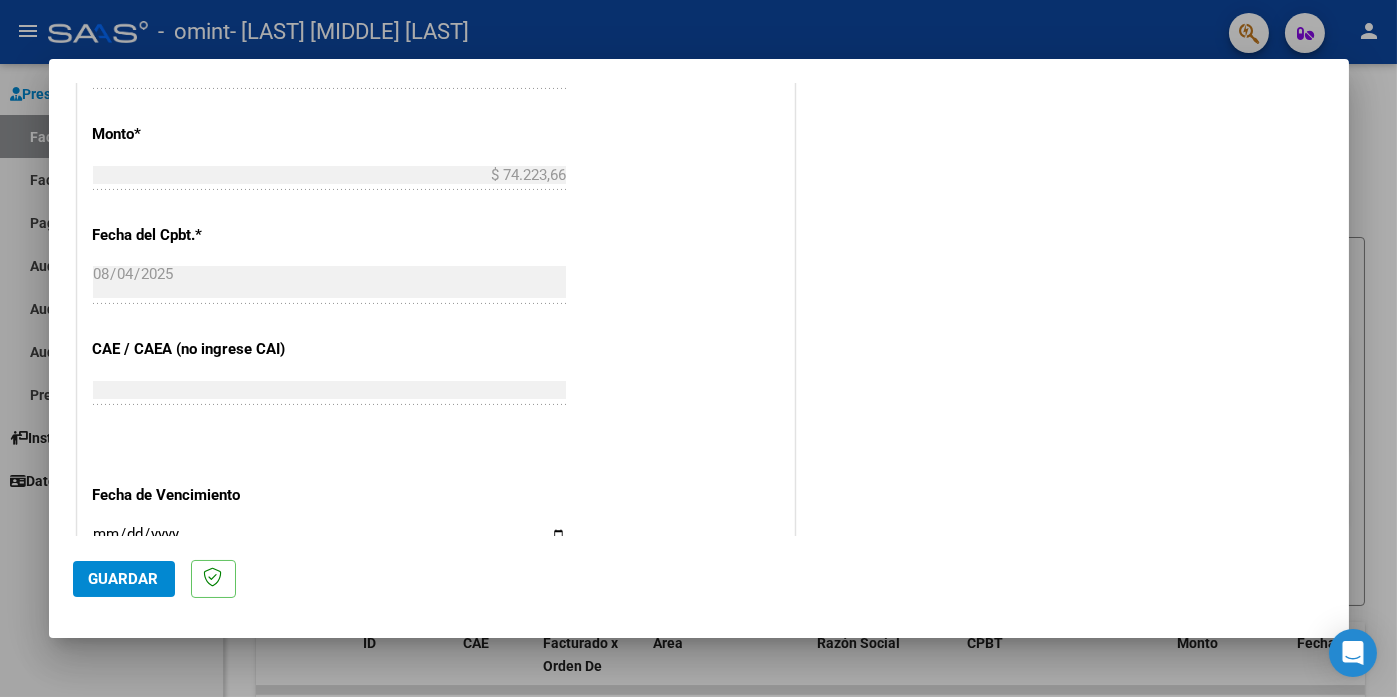 scroll, scrollTop: 1100, scrollLeft: 0, axis: vertical 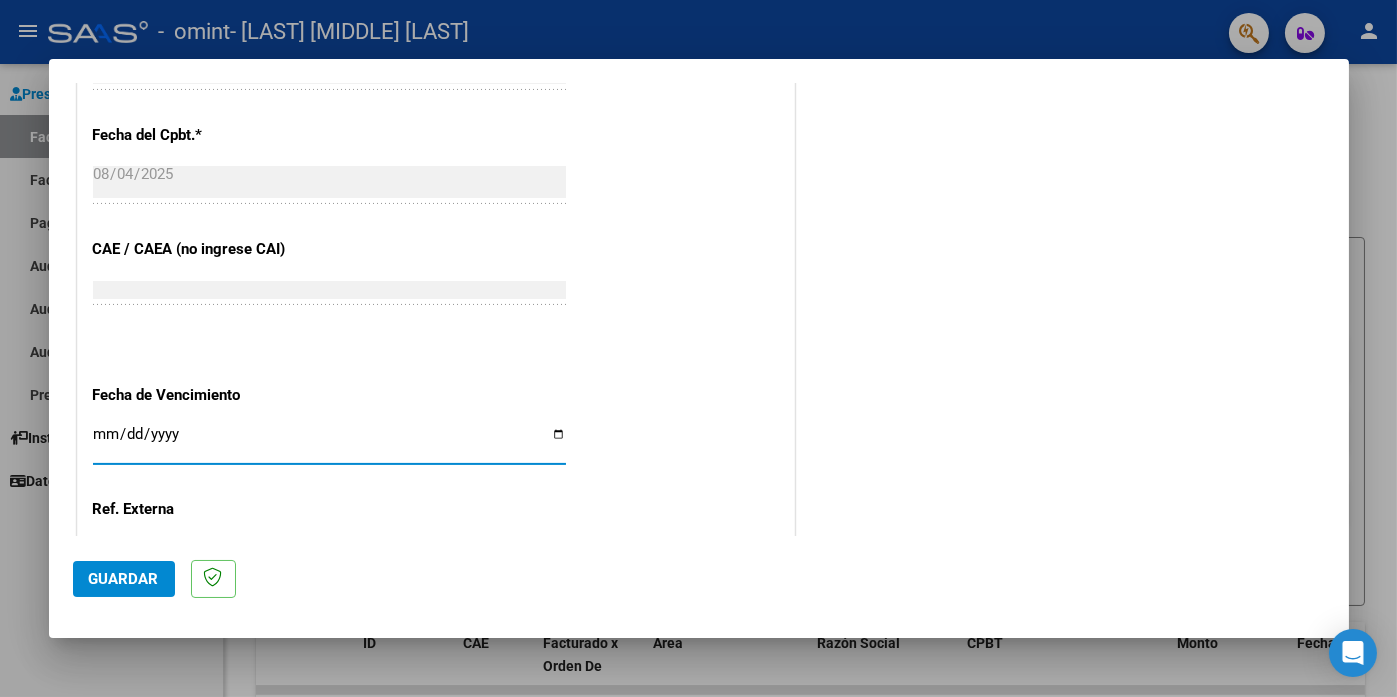 click on "Ingresar la fecha" at bounding box center [329, 442] 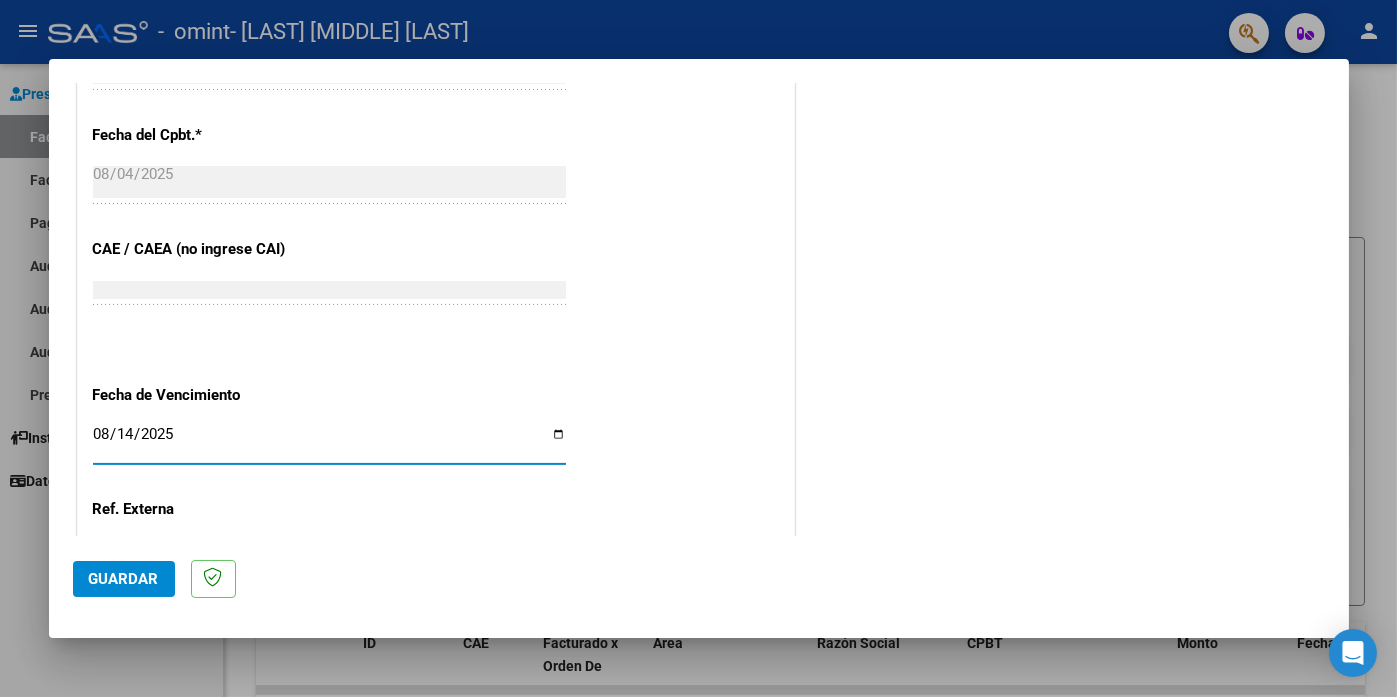 type on "2025-08-14" 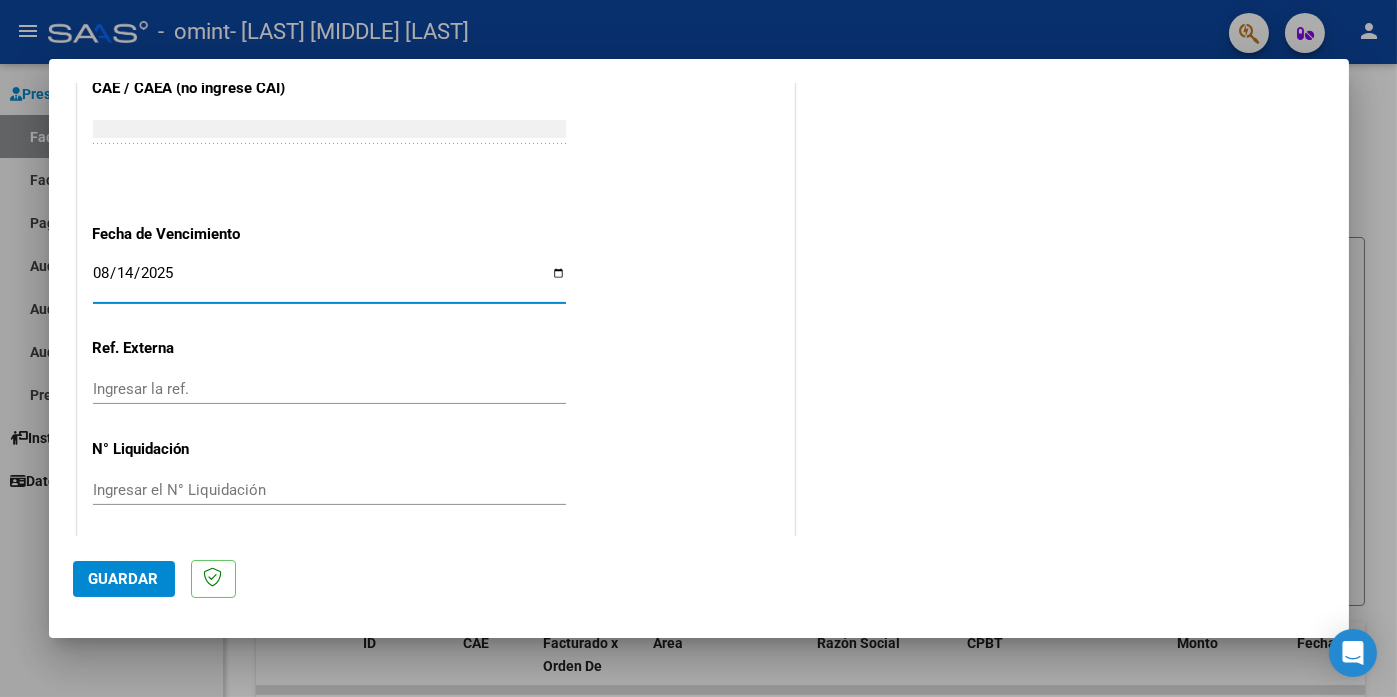 scroll, scrollTop: 1265, scrollLeft: 0, axis: vertical 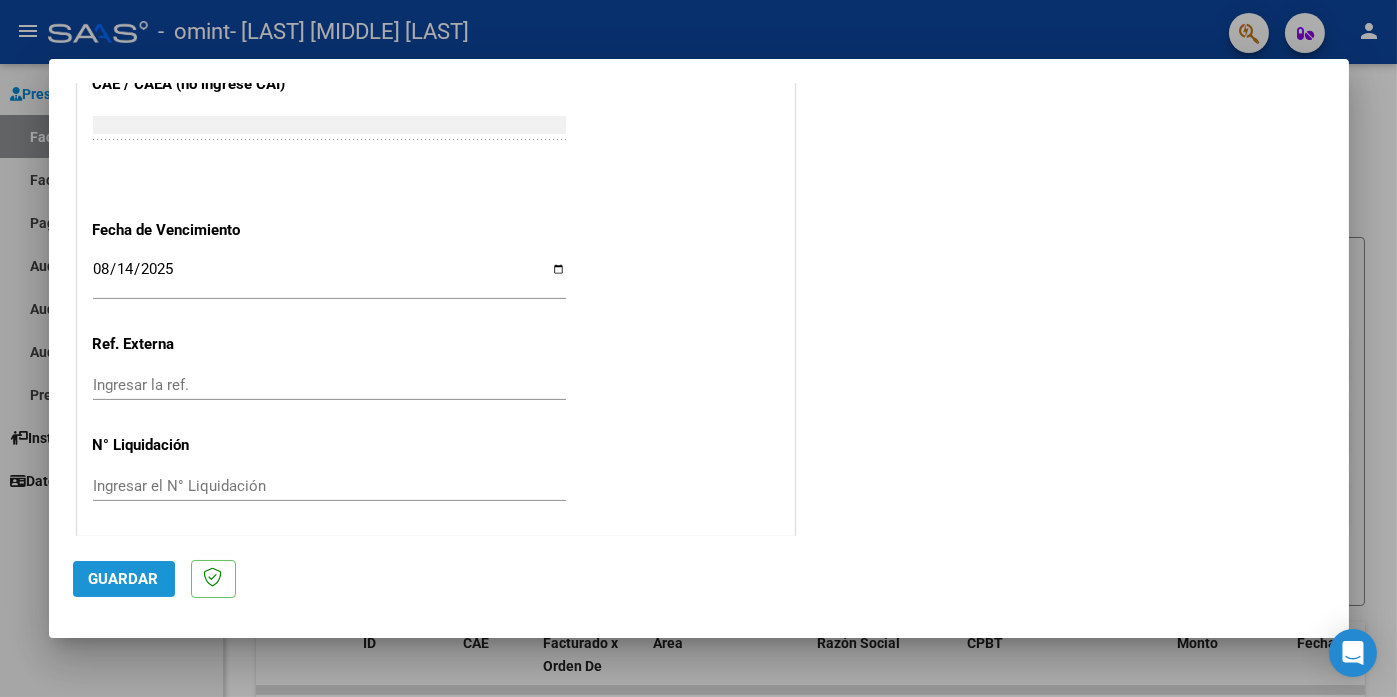 click on "Guardar" 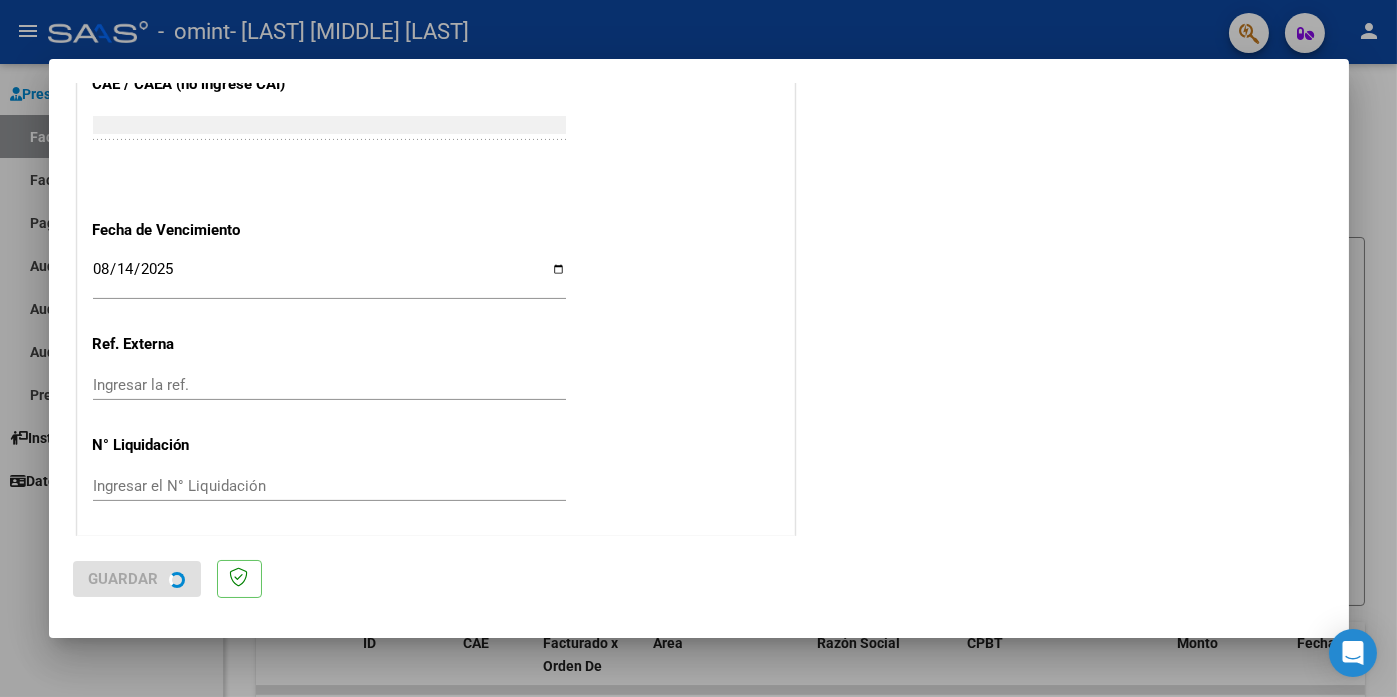 scroll, scrollTop: 0, scrollLeft: 0, axis: both 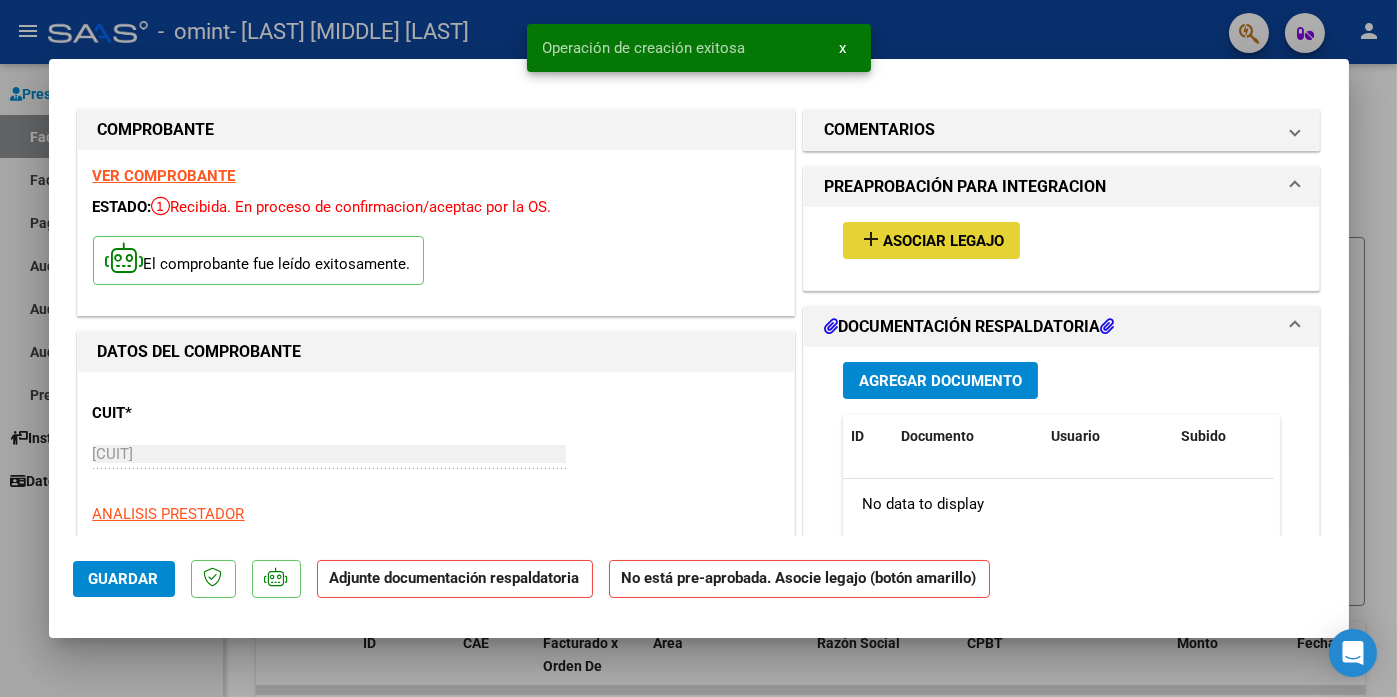click on "Asociar Legajo" at bounding box center (943, 241) 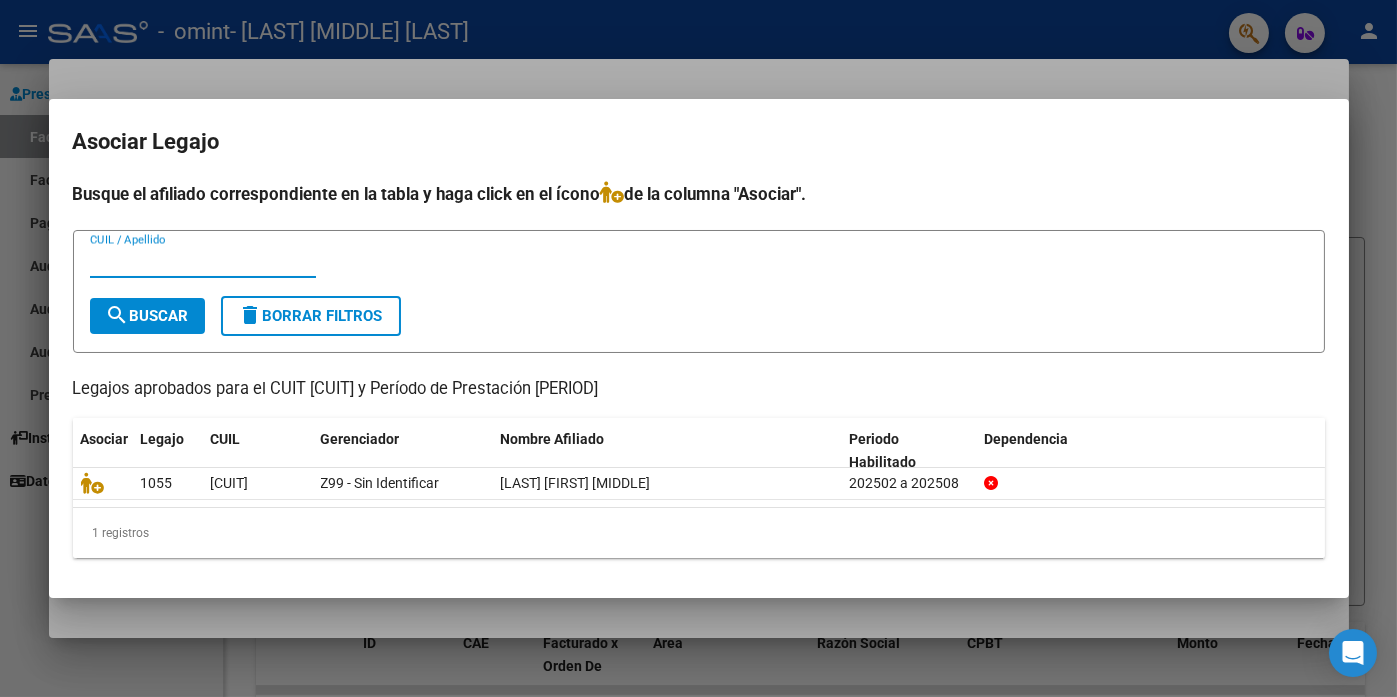 click on "CUIL / Apellido" at bounding box center (203, 262) 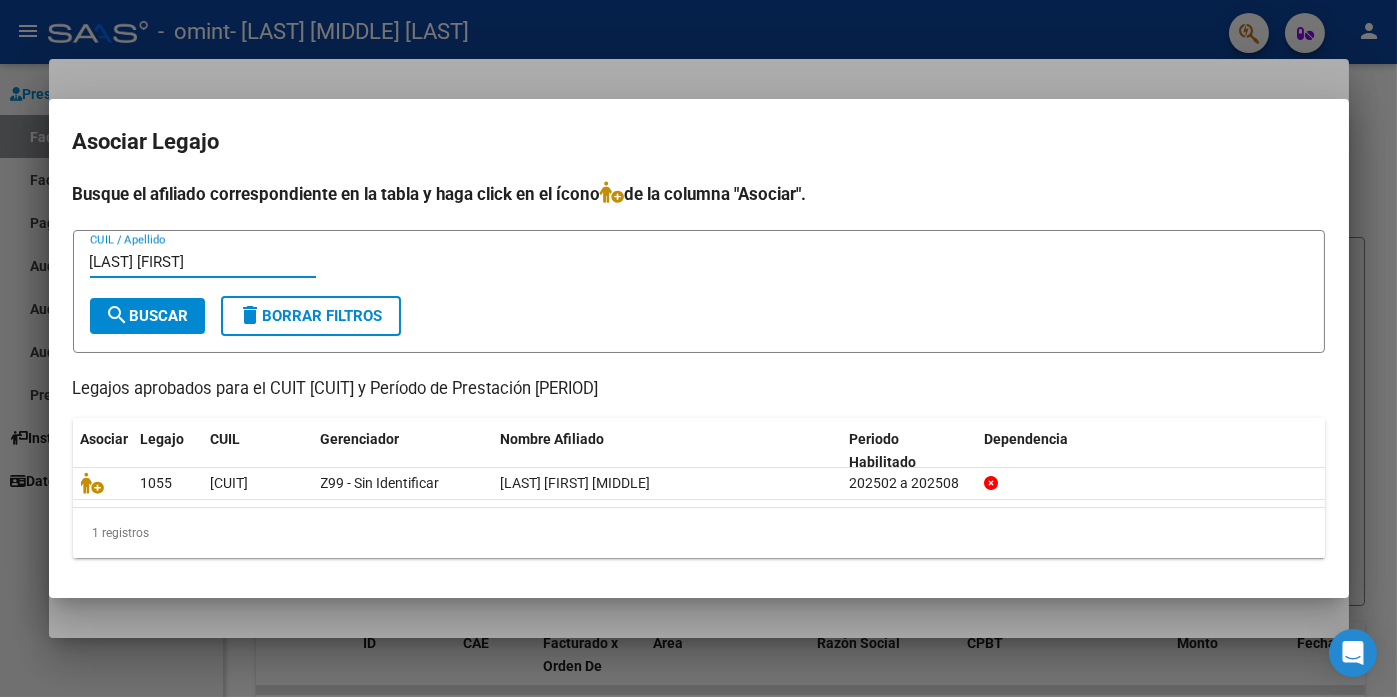 type on "[LAST] [FIRST]" 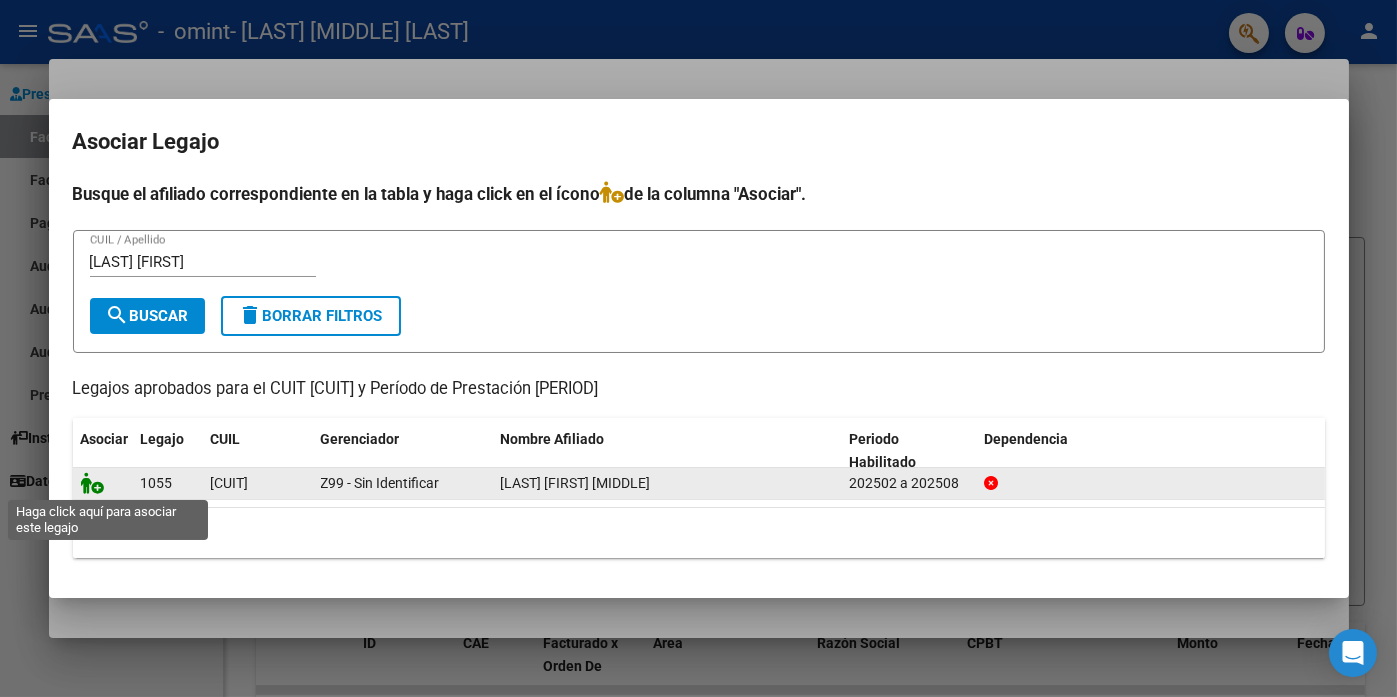 click 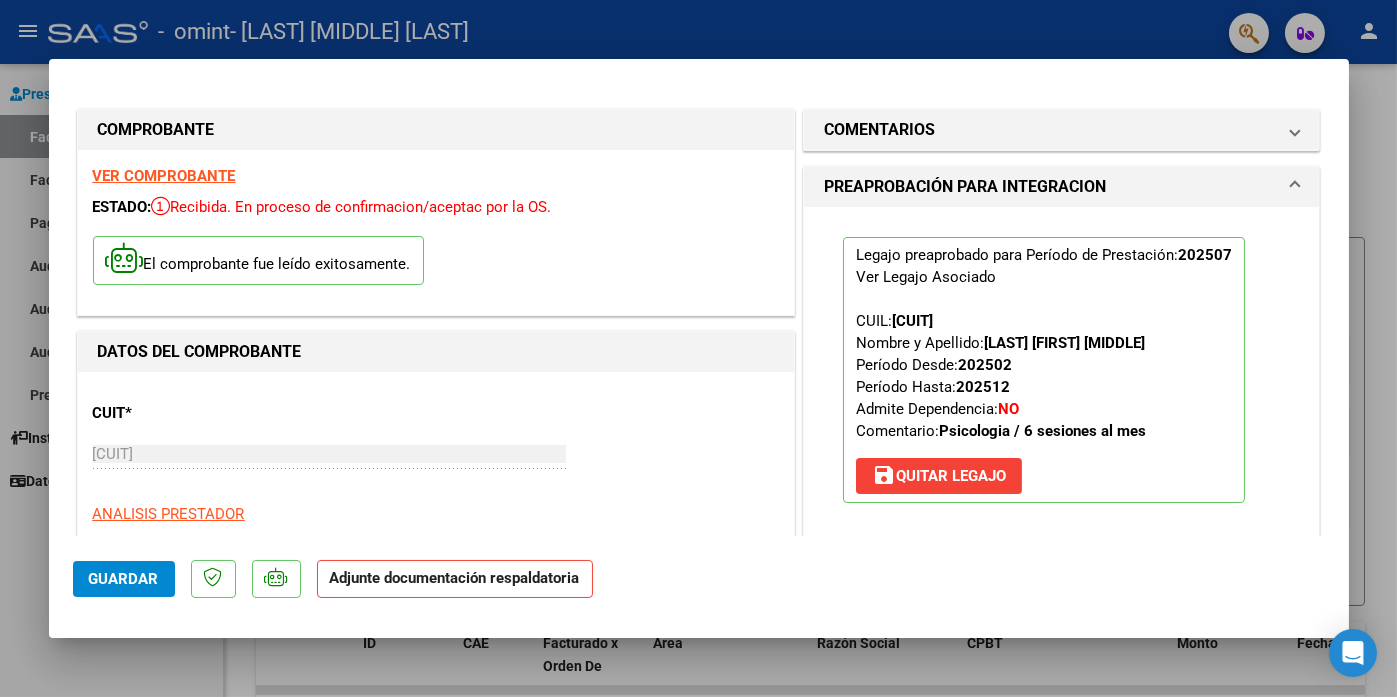click on "Adjunte documentación respaldatoria" 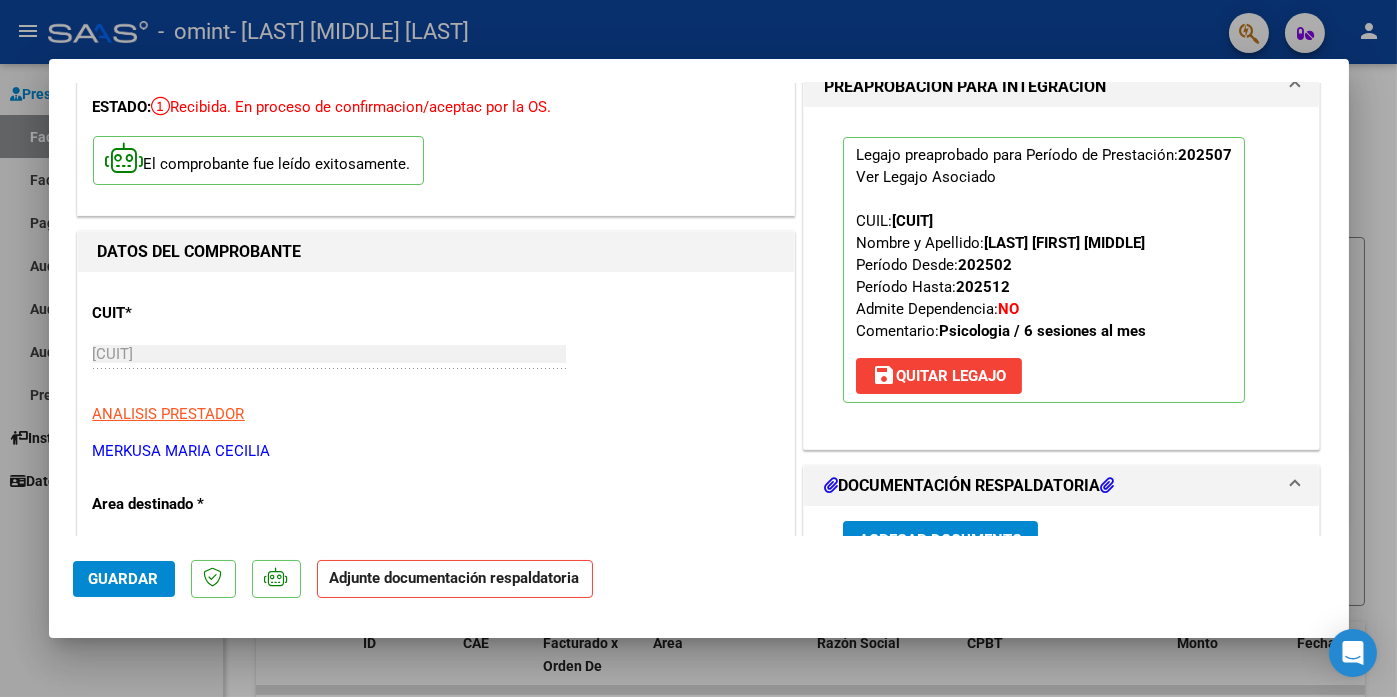 click on "Adjunte documentación respaldatoria" 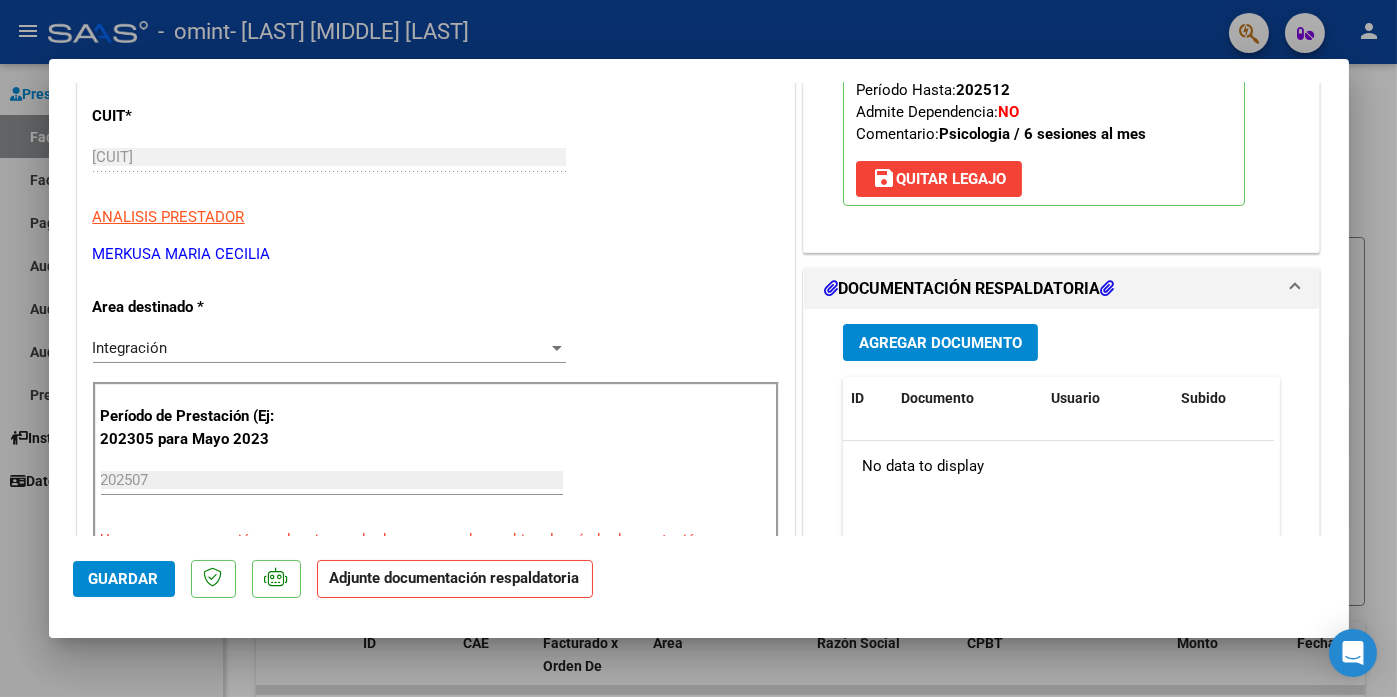 scroll, scrollTop: 300, scrollLeft: 0, axis: vertical 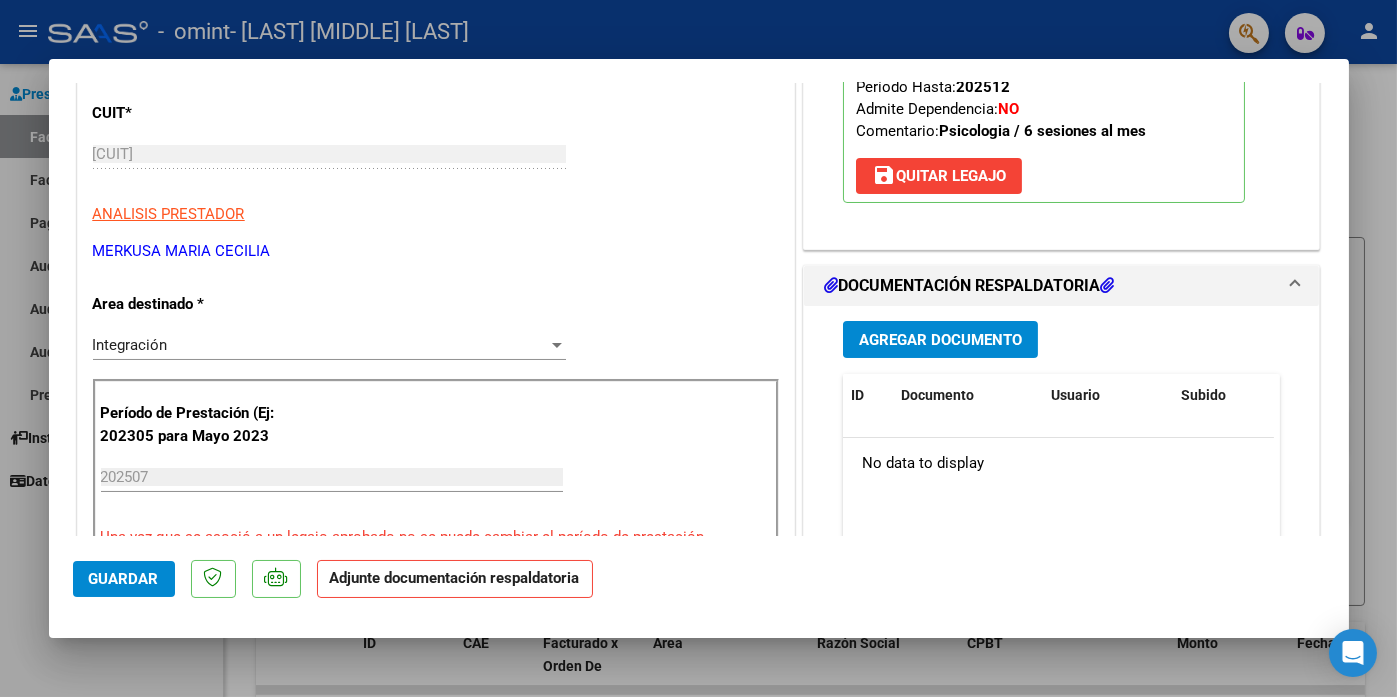 click on "Agregar Documento" at bounding box center [940, 340] 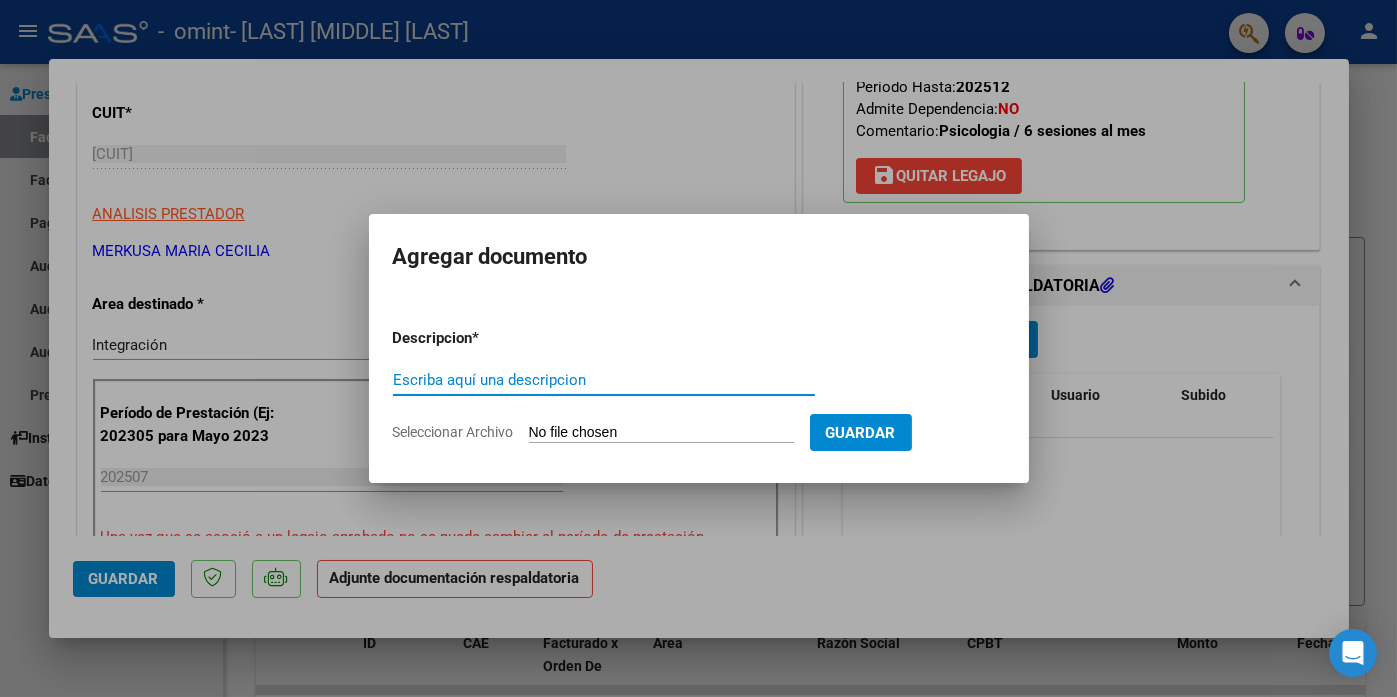 click on "Escriba aquí una descripcion" at bounding box center (604, 380) 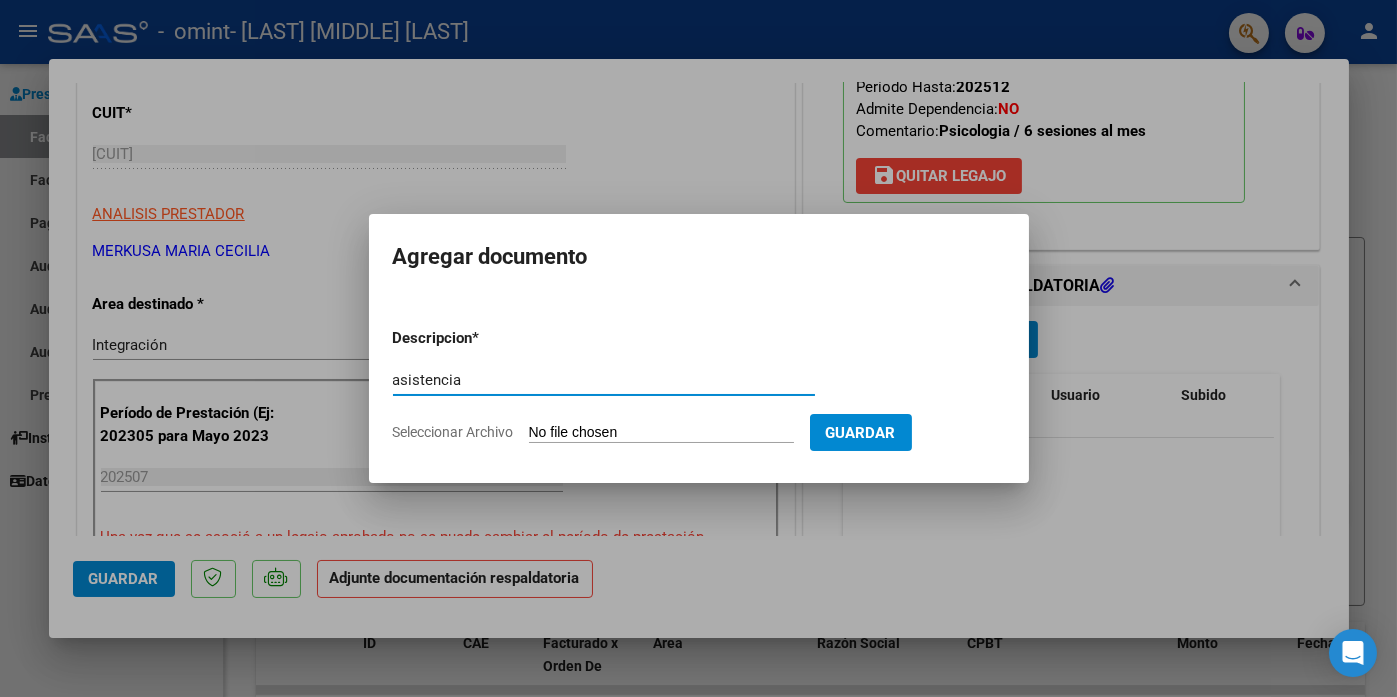 type on "asistencia" 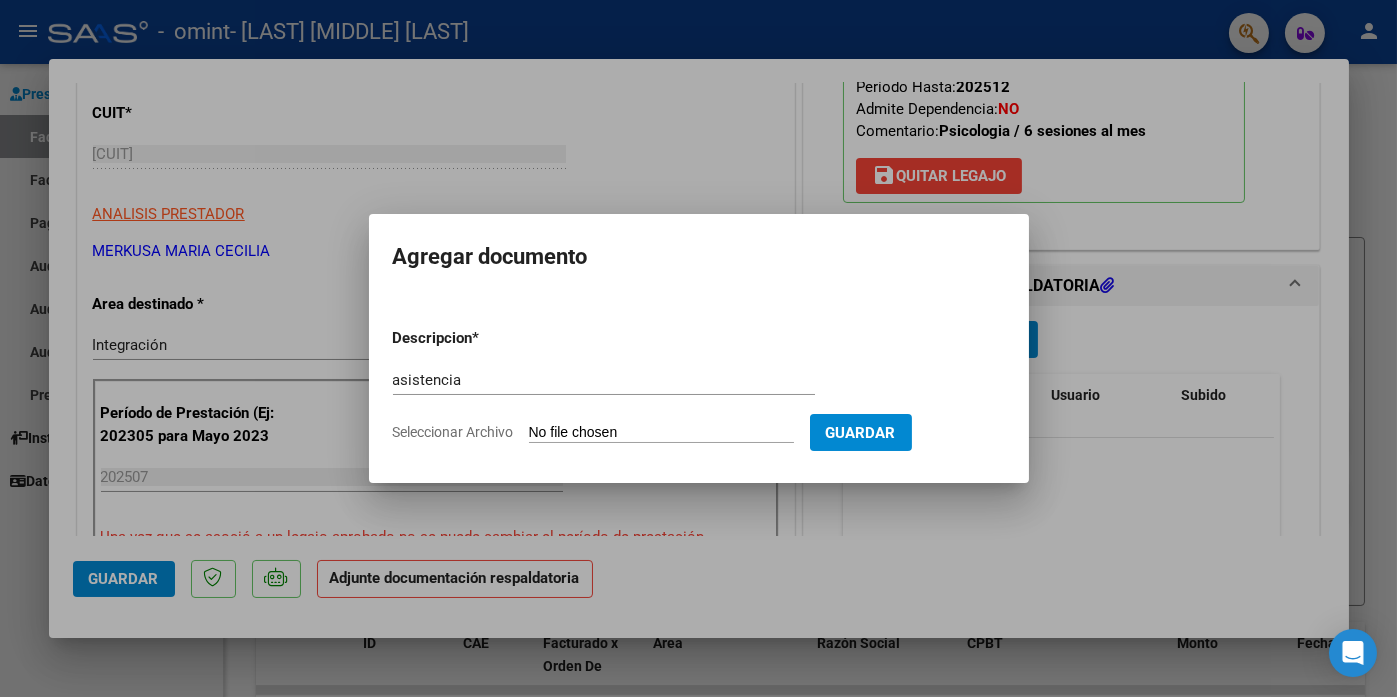 click on "Seleccionar Archivo" at bounding box center [661, 433] 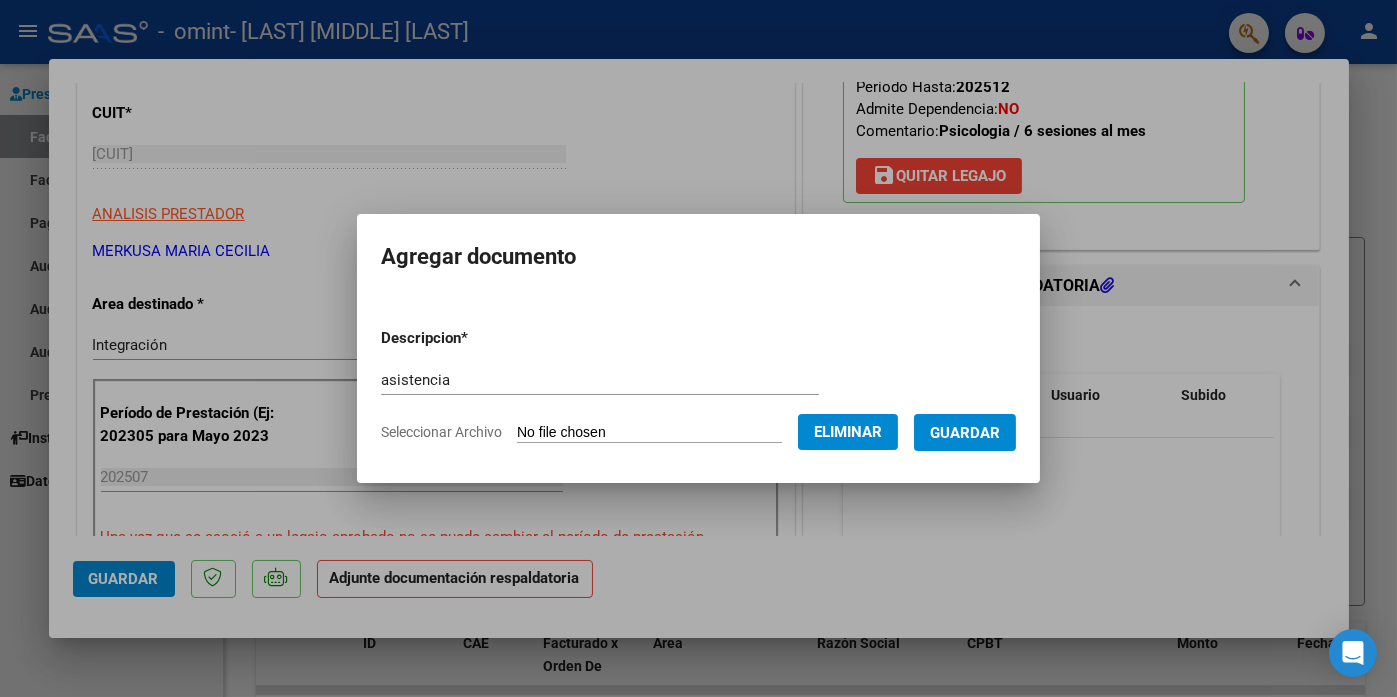 click on "Guardar" at bounding box center [965, 433] 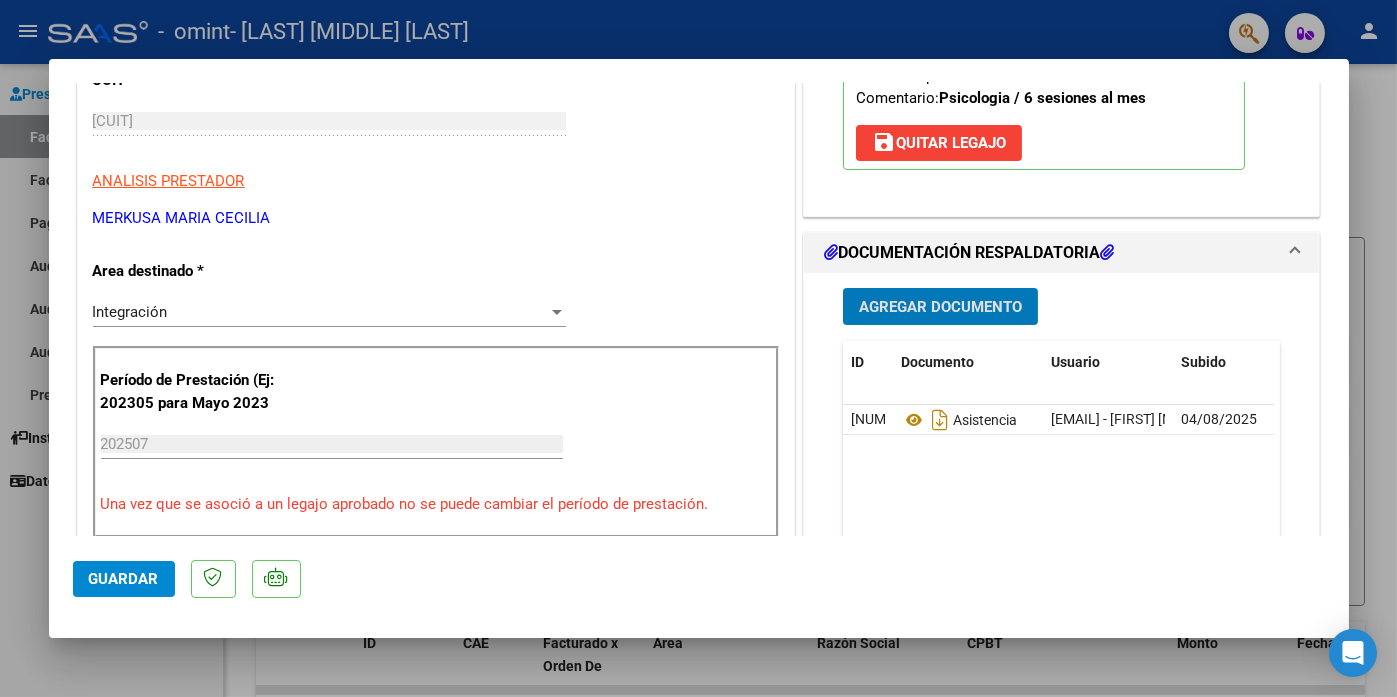 scroll, scrollTop: 0, scrollLeft: 0, axis: both 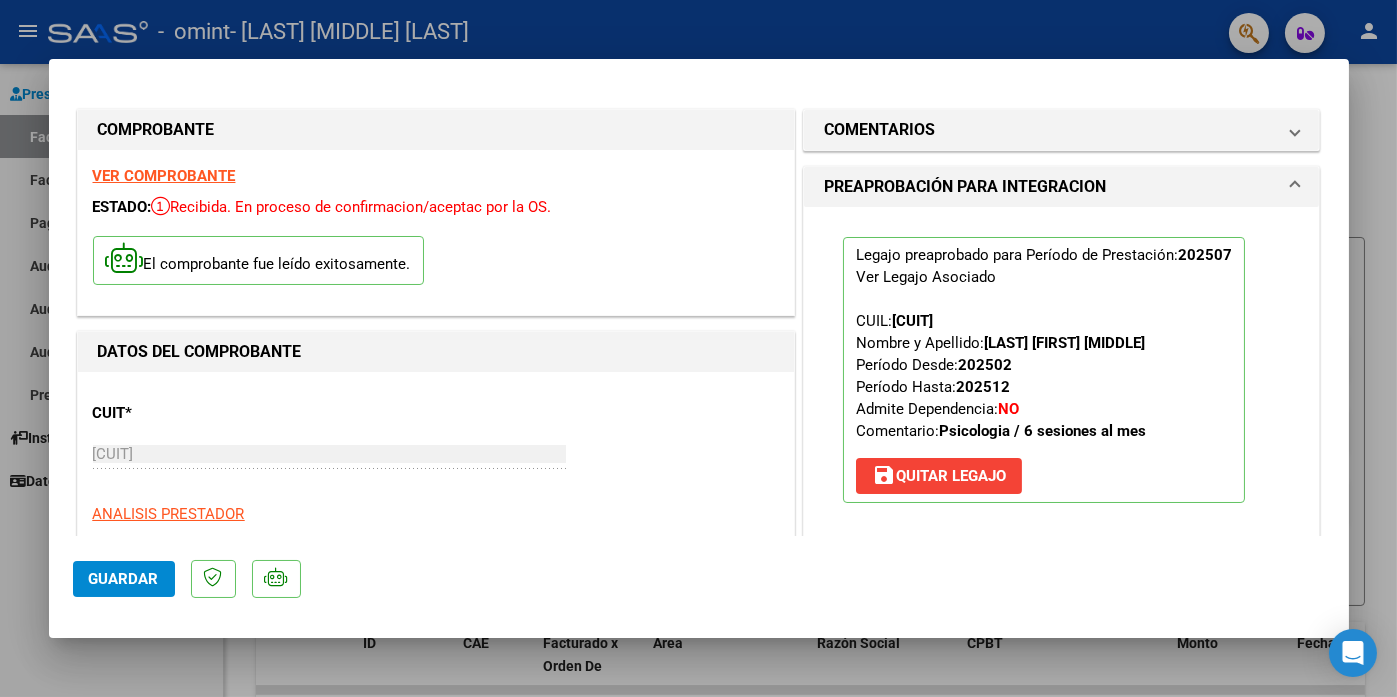 click on "Guardar" 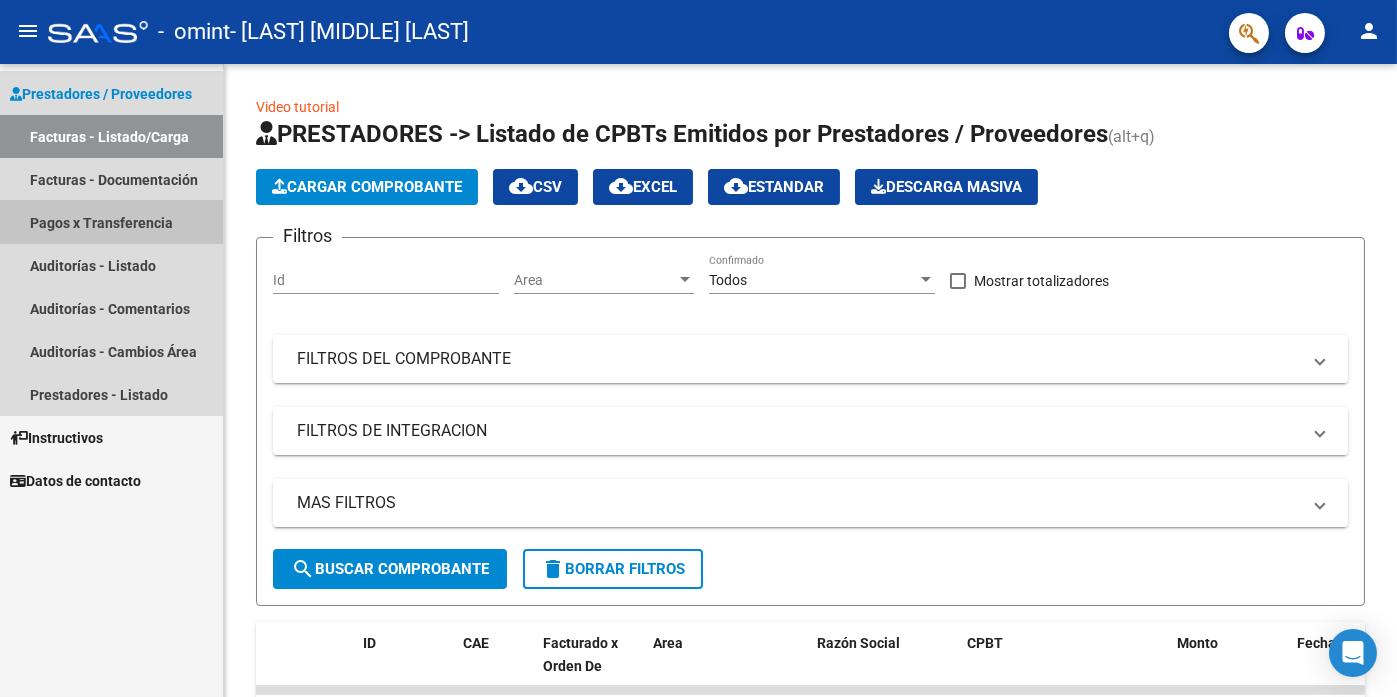click on "Pagos x Transferencia" at bounding box center (111, 222) 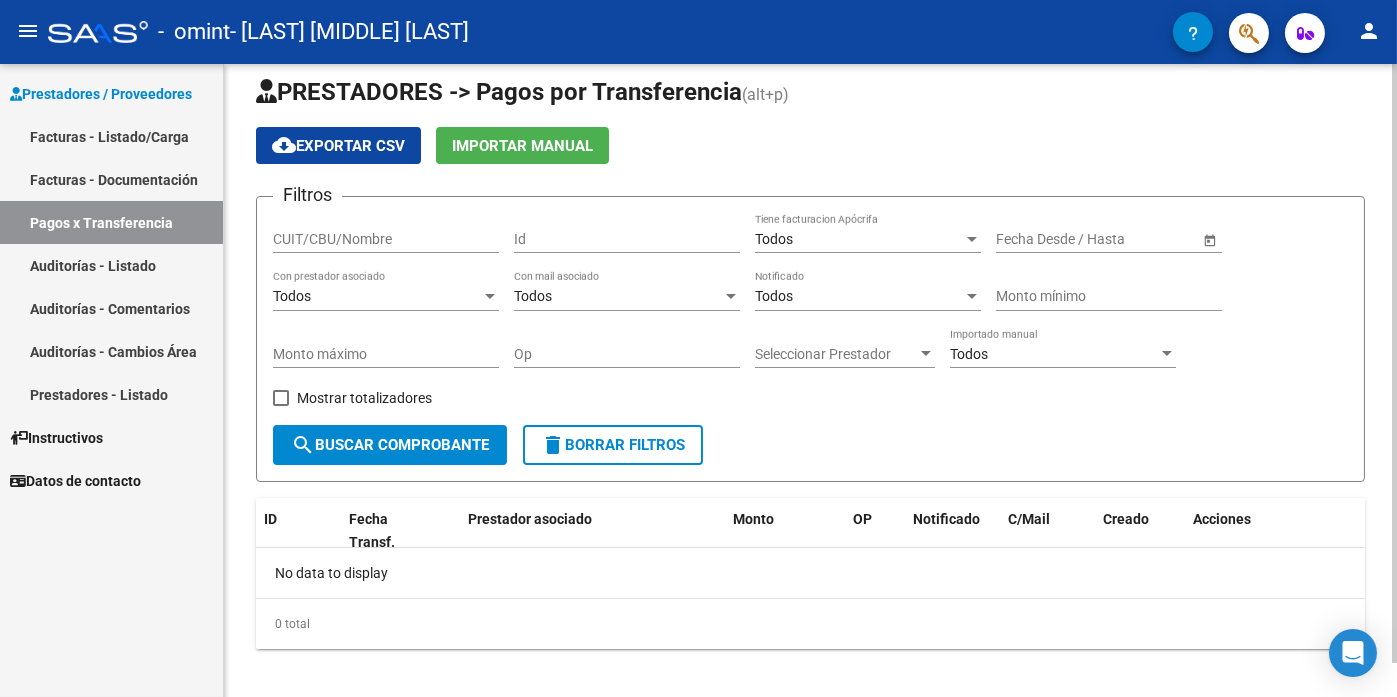 scroll, scrollTop: 35, scrollLeft: 0, axis: vertical 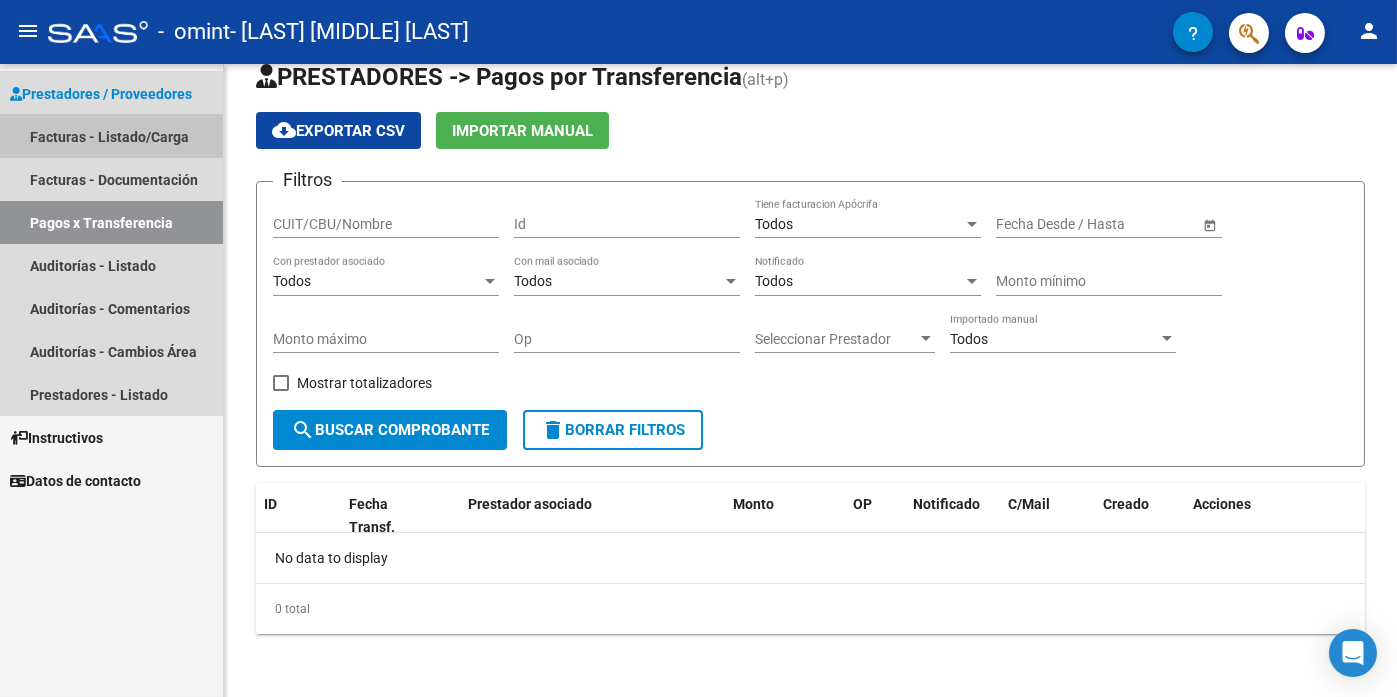 click on "Facturas - Listado/Carga" at bounding box center (111, 136) 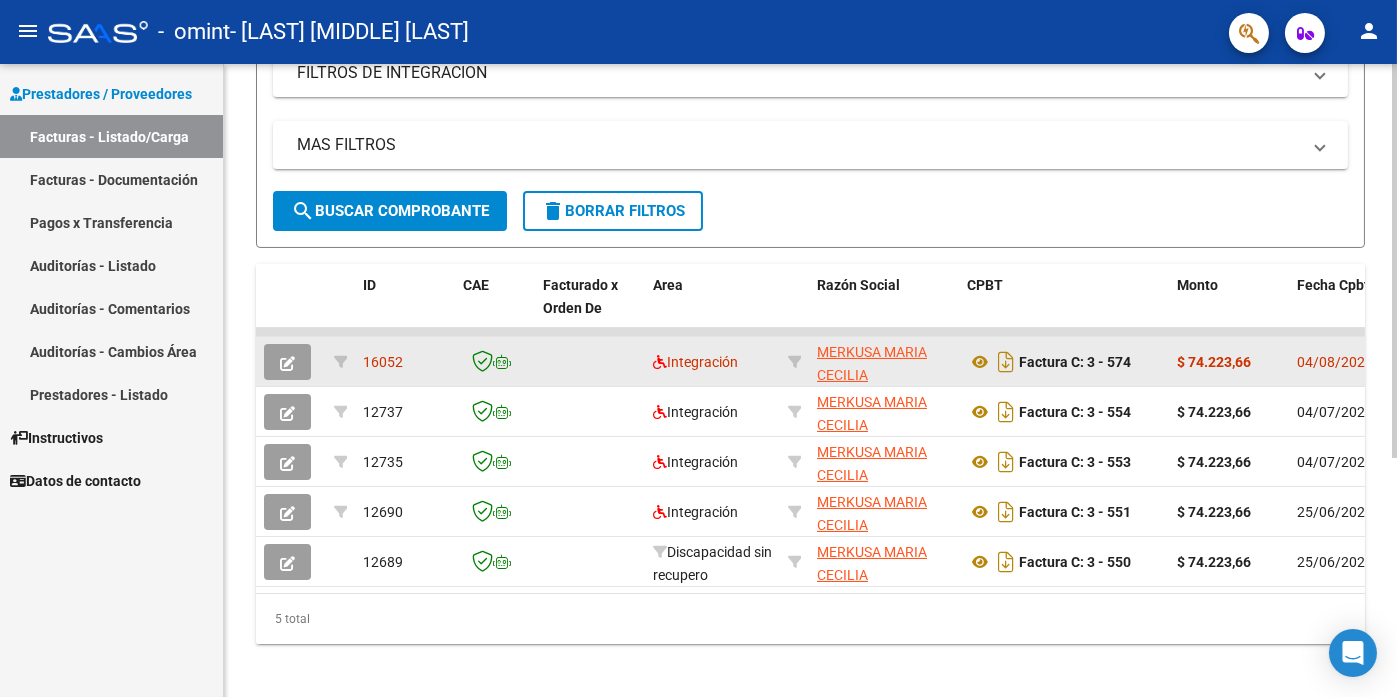 scroll, scrollTop: 383, scrollLeft: 0, axis: vertical 